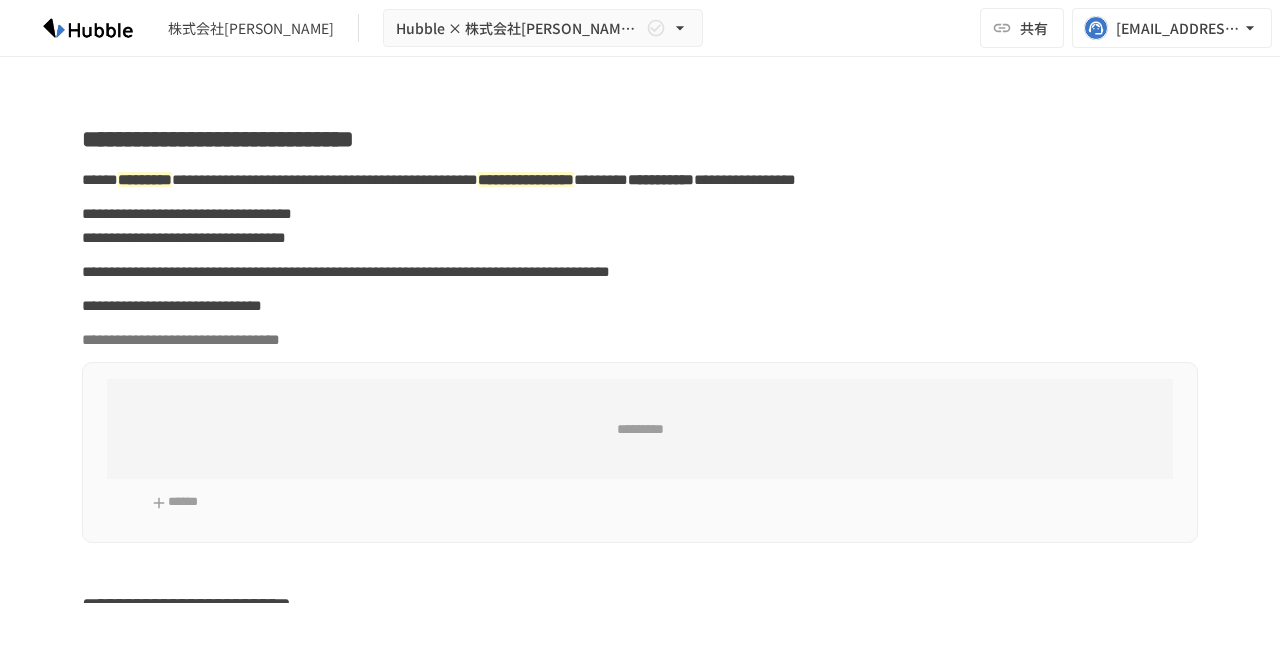 scroll, scrollTop: 0, scrollLeft: 0, axis: both 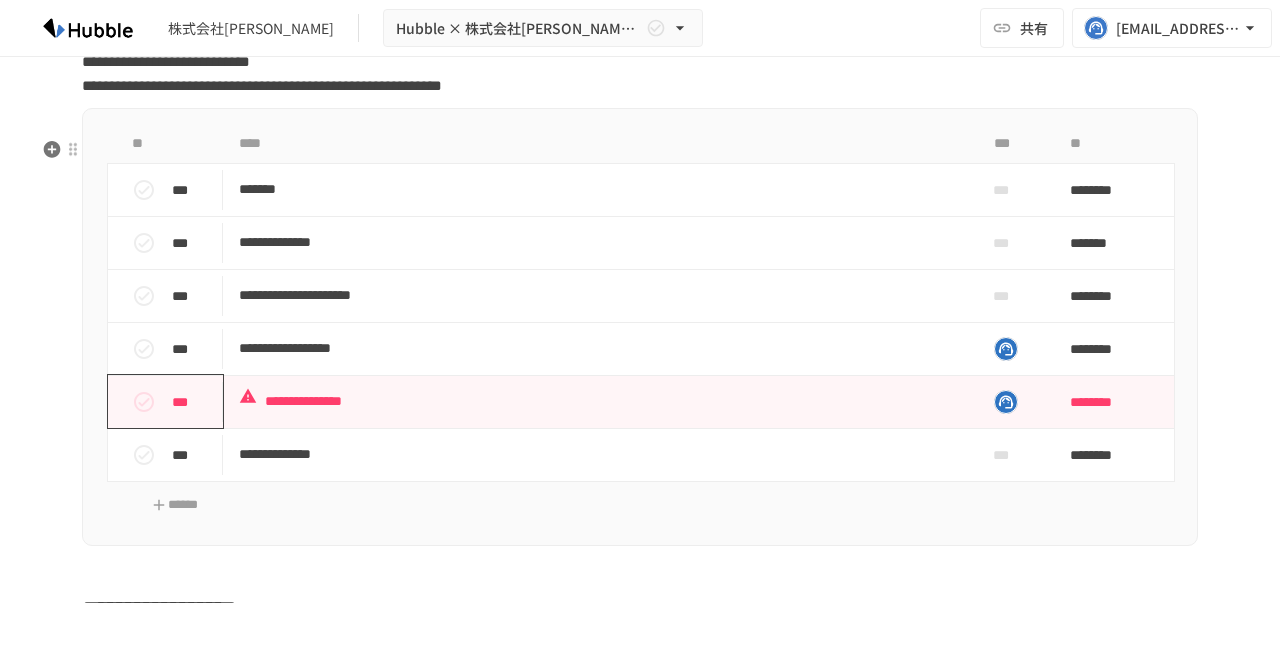click 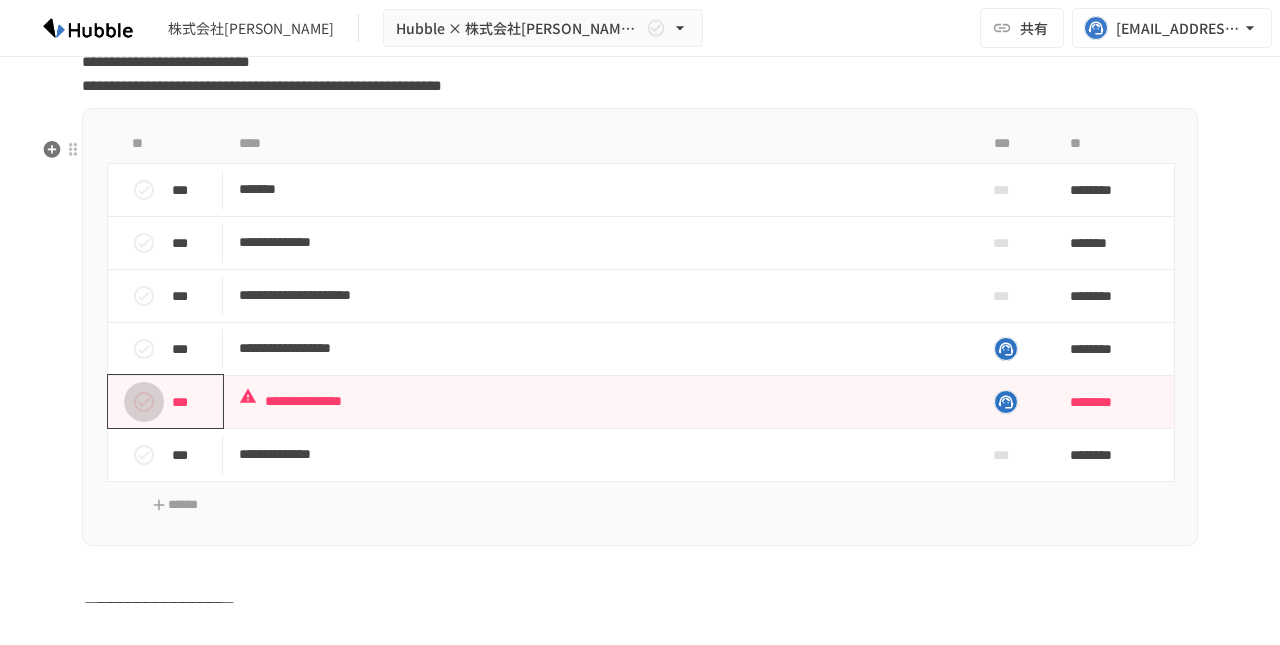 click 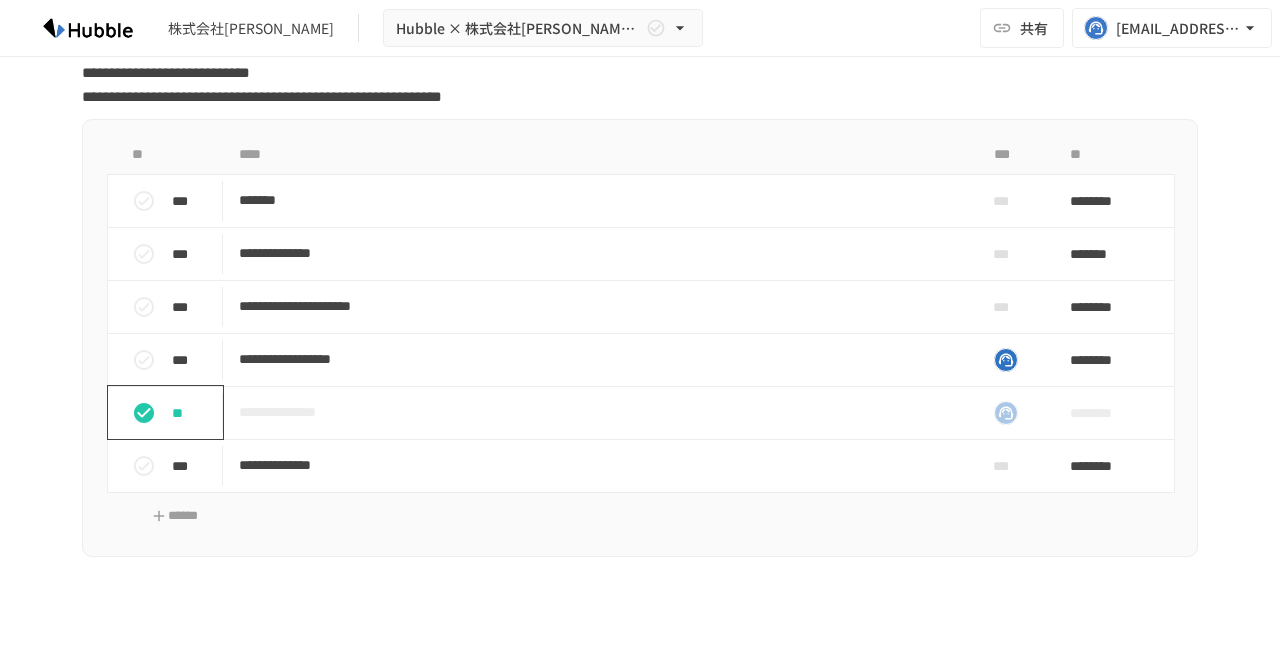 scroll, scrollTop: 3515, scrollLeft: 0, axis: vertical 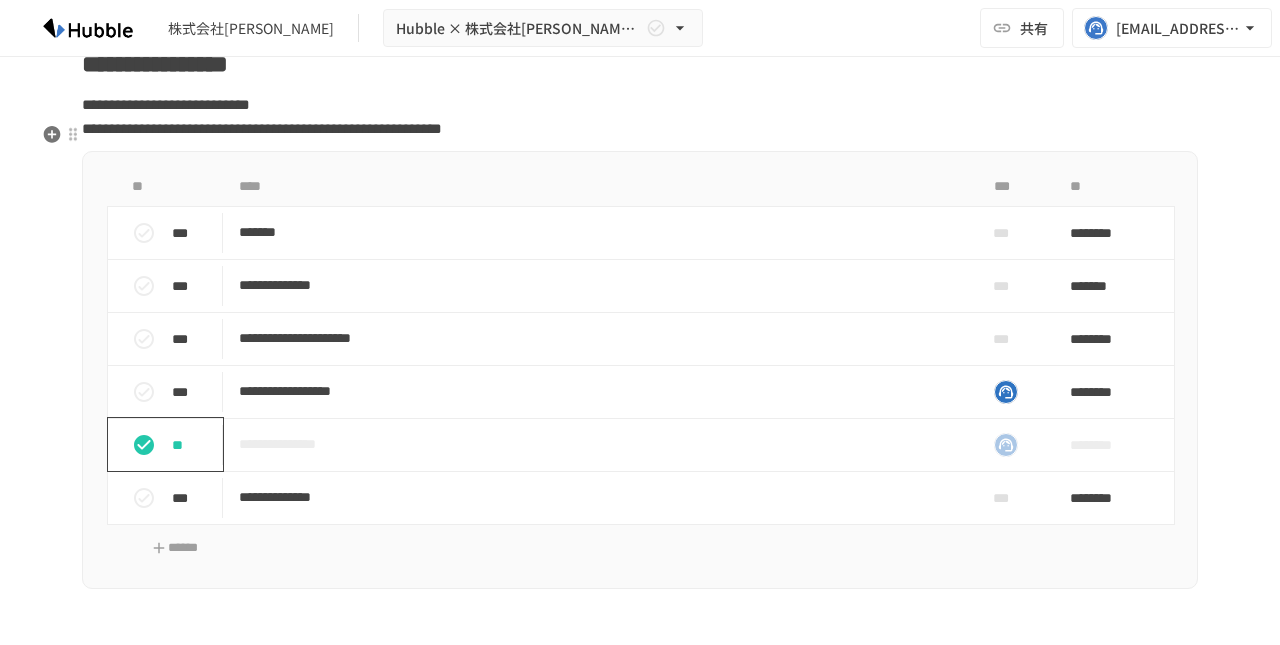 click on "**********" at bounding box center (640, 117) 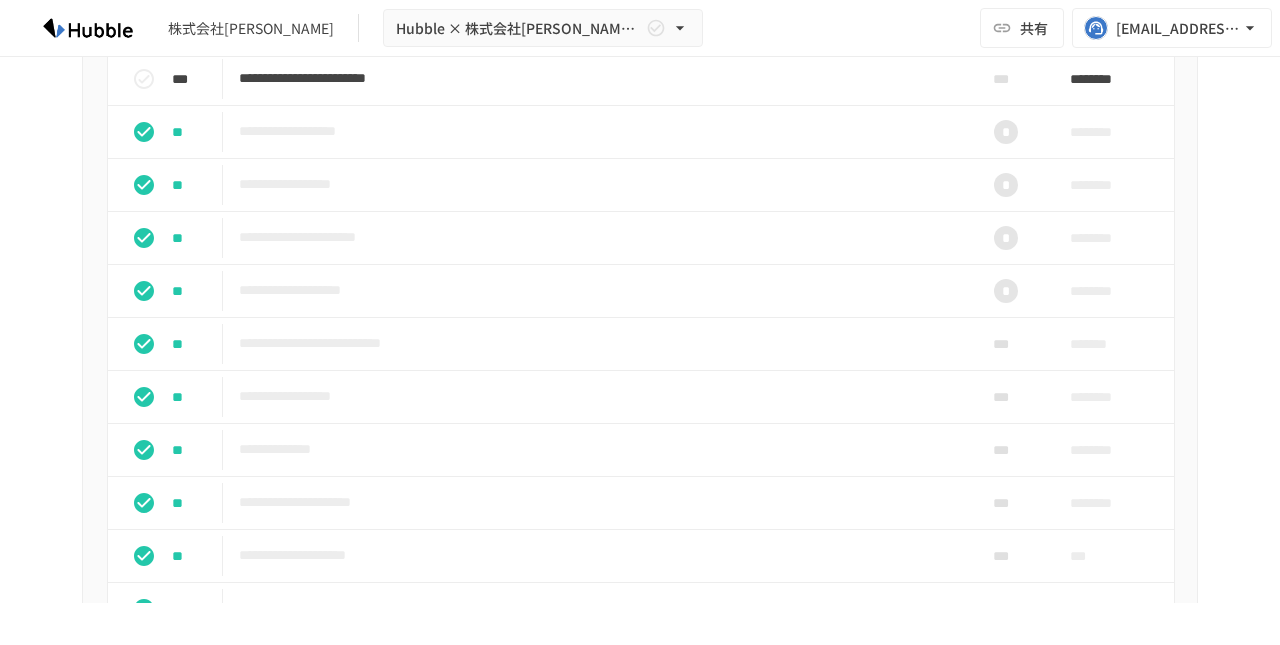 scroll, scrollTop: 1953, scrollLeft: 0, axis: vertical 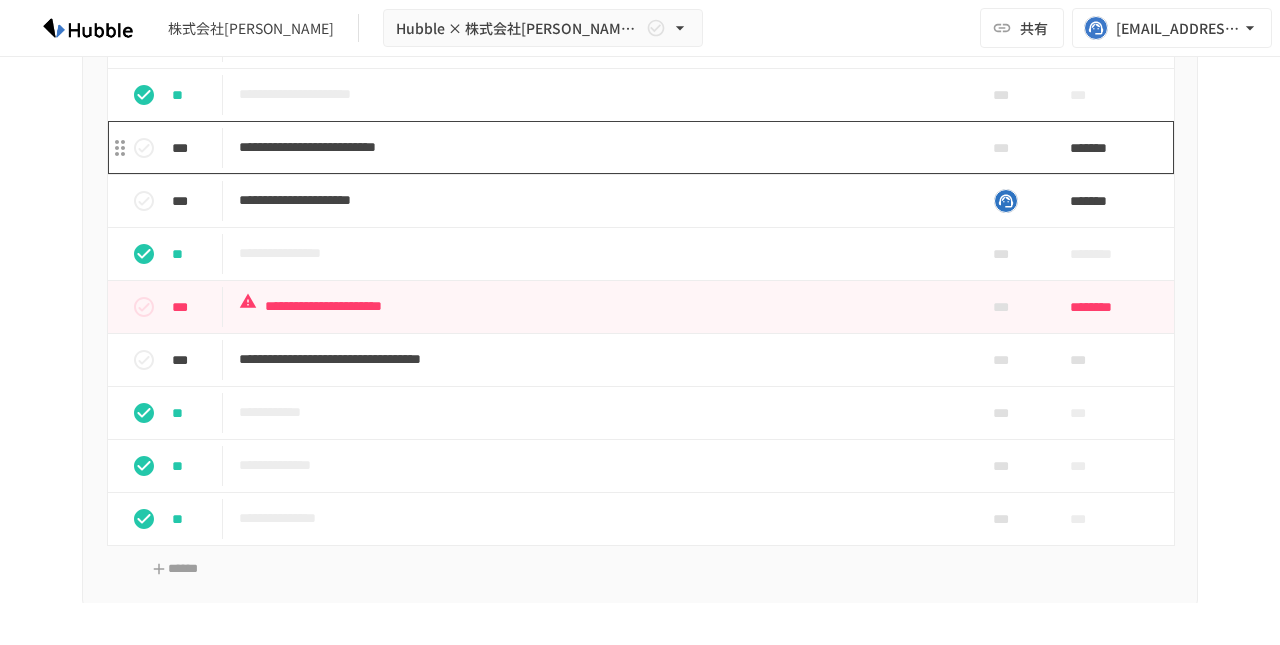 click on "**********" at bounding box center [598, 147] 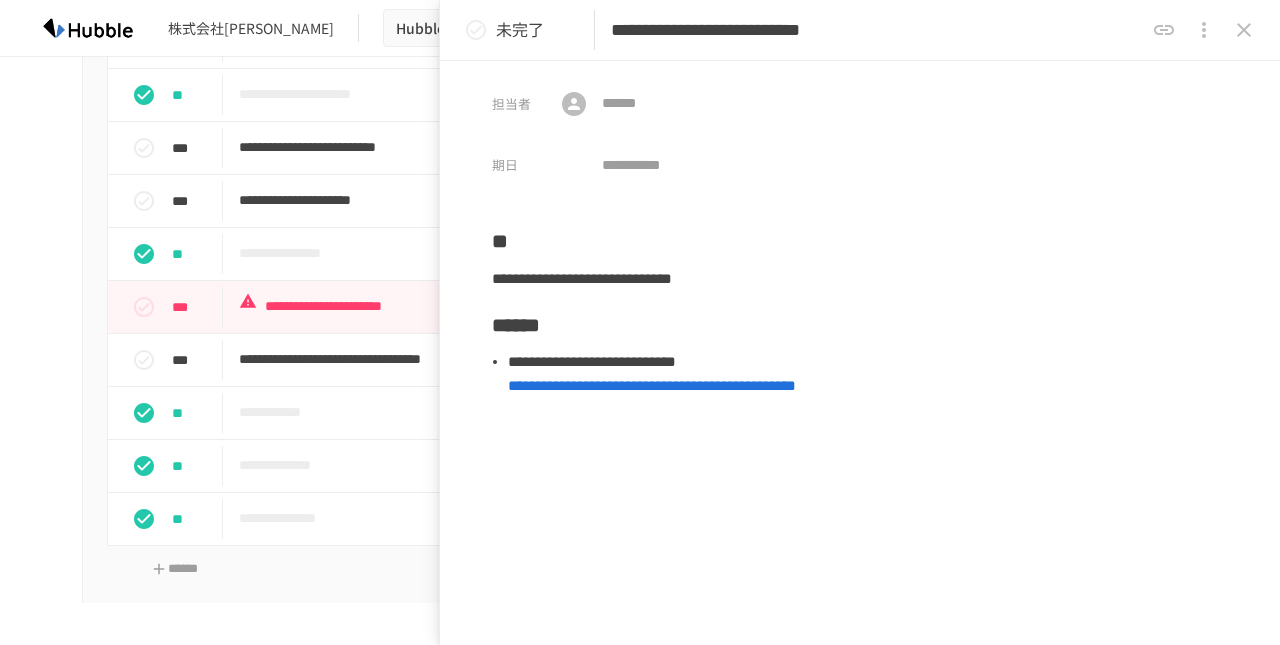 click 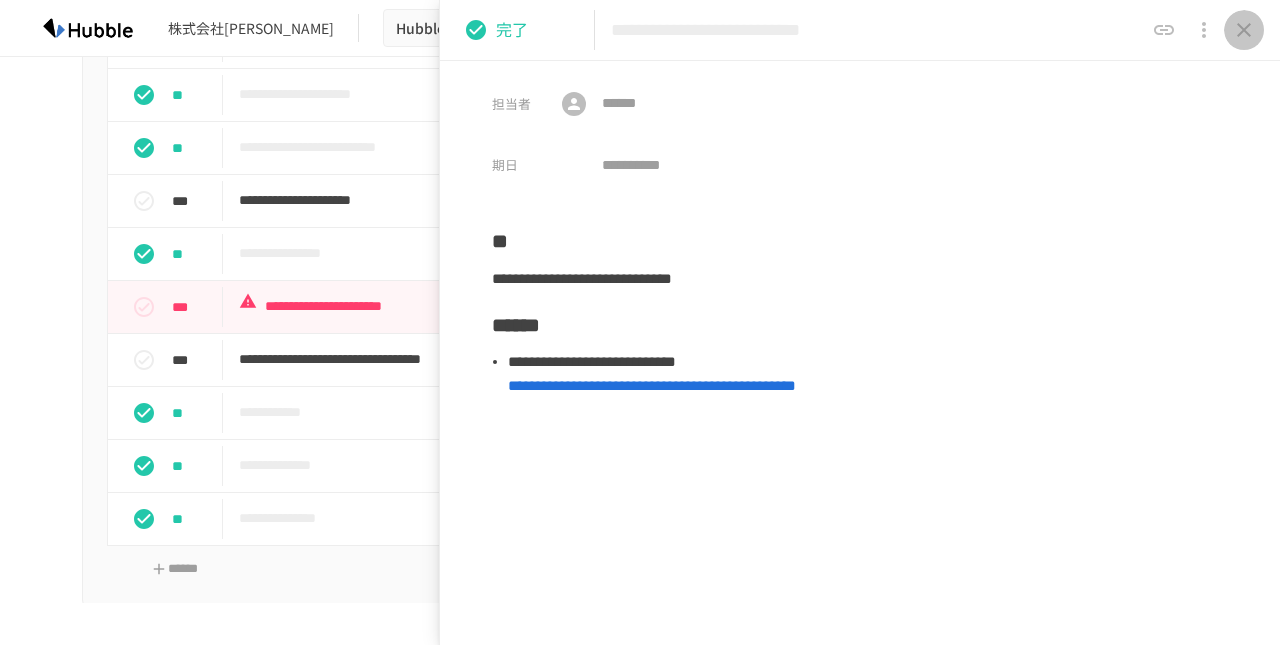 click 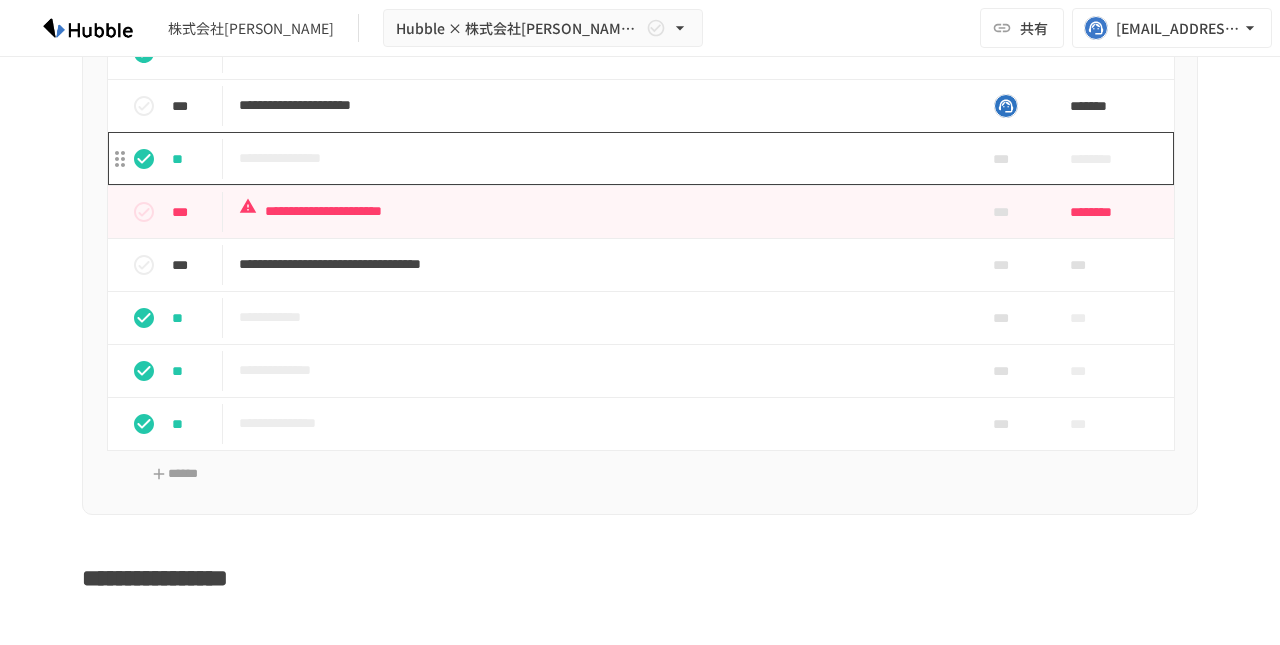 scroll, scrollTop: 2988, scrollLeft: 0, axis: vertical 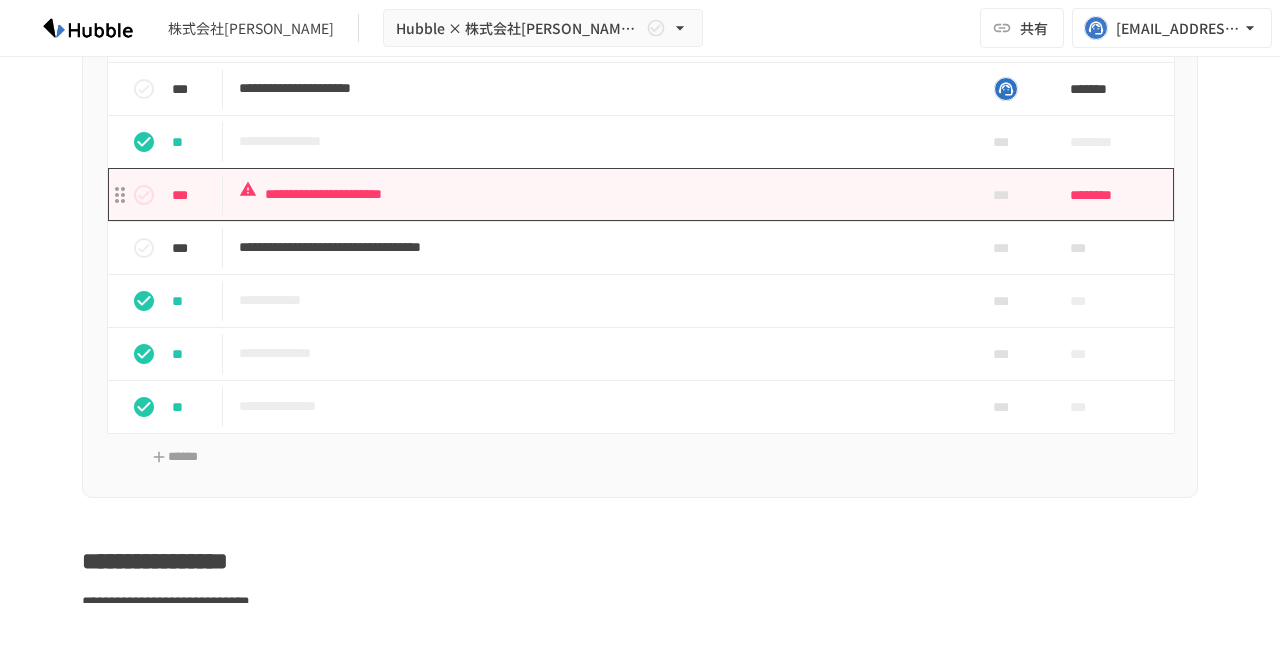click on "**********" at bounding box center (598, 194) 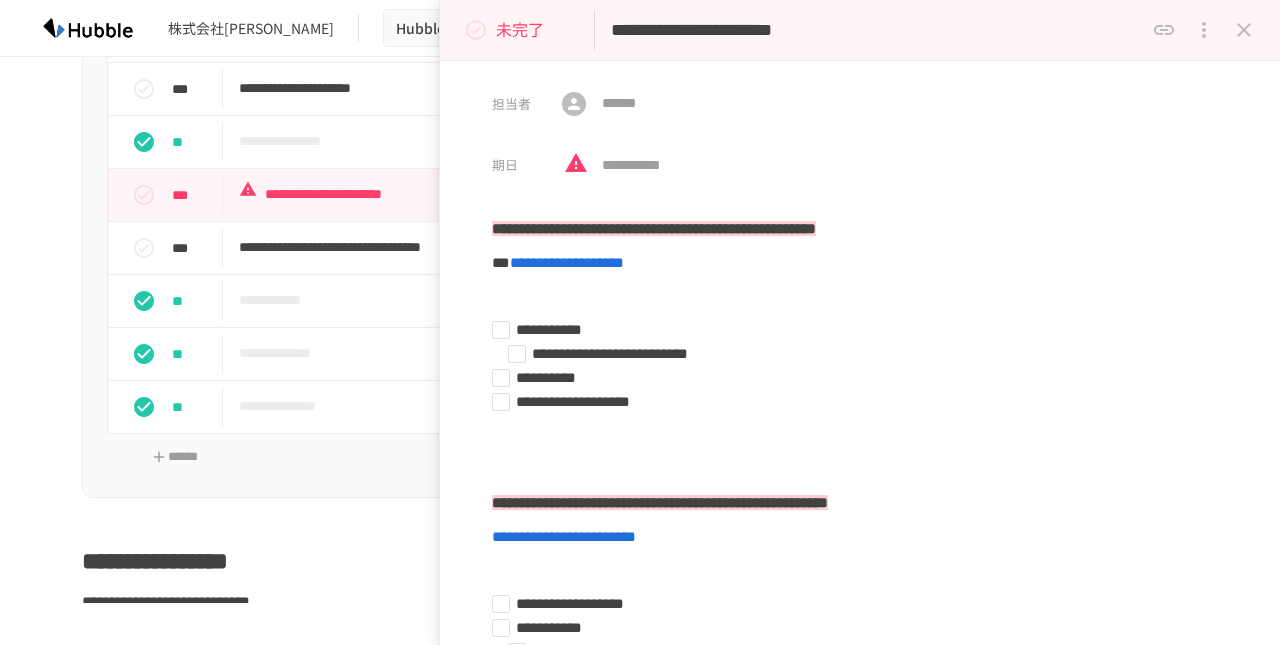 click 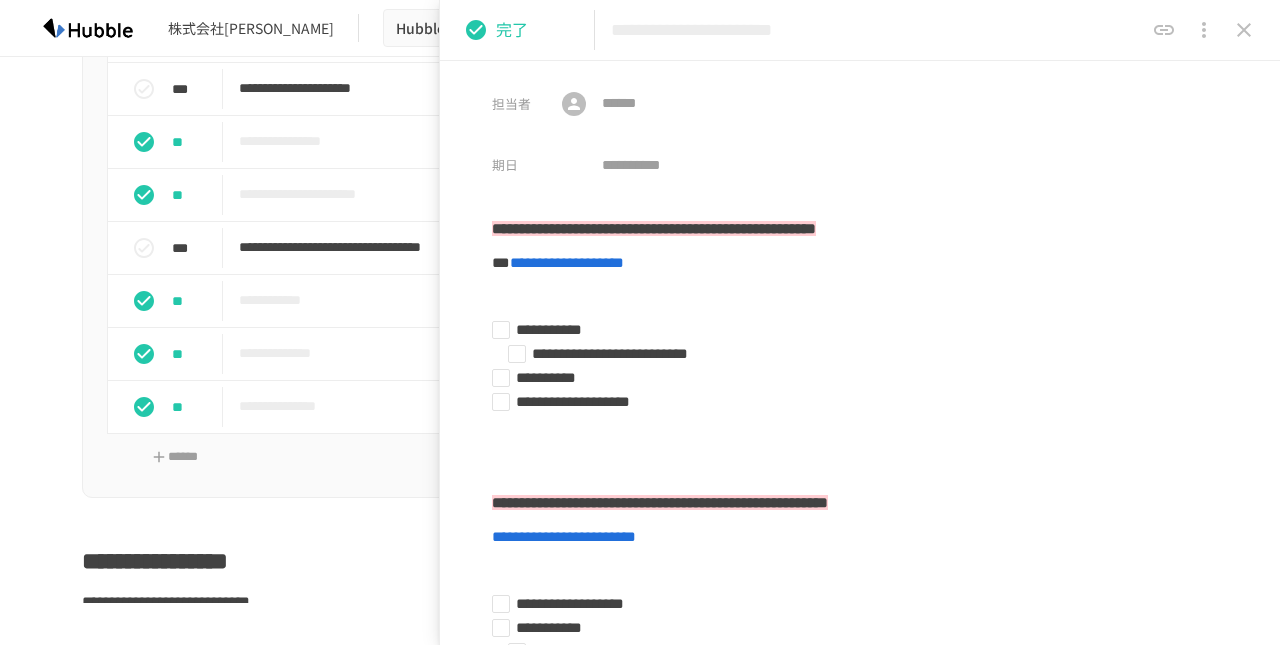 click 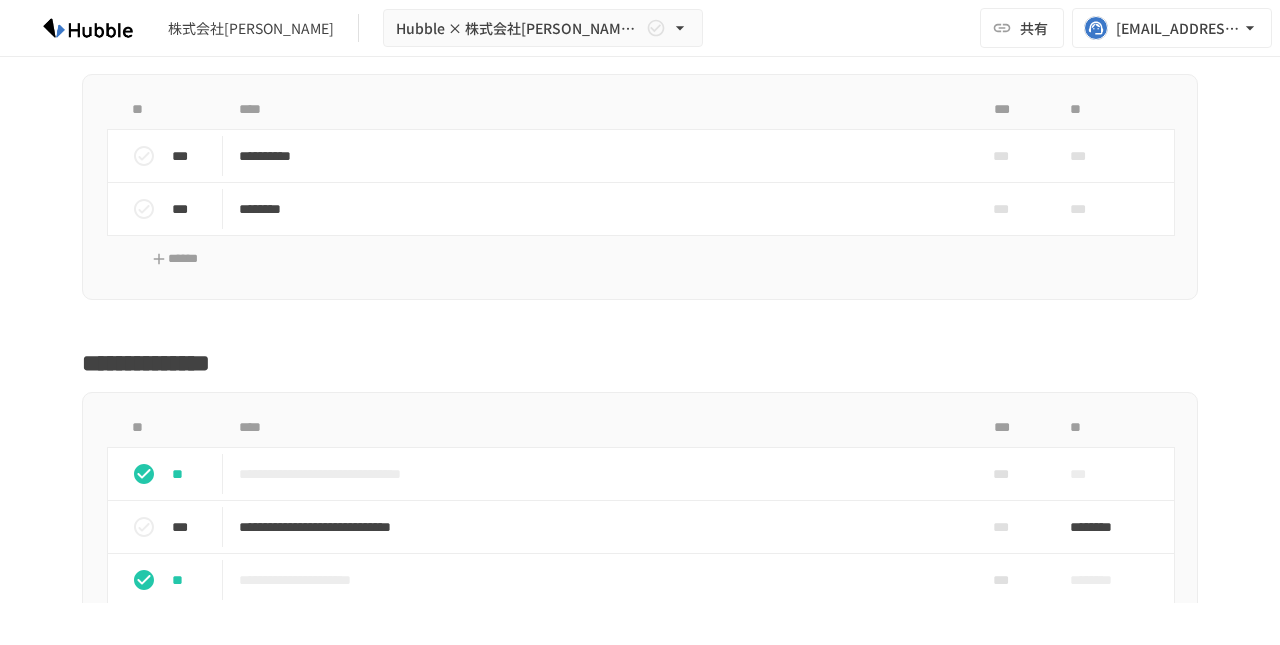 scroll, scrollTop: 4182, scrollLeft: 0, axis: vertical 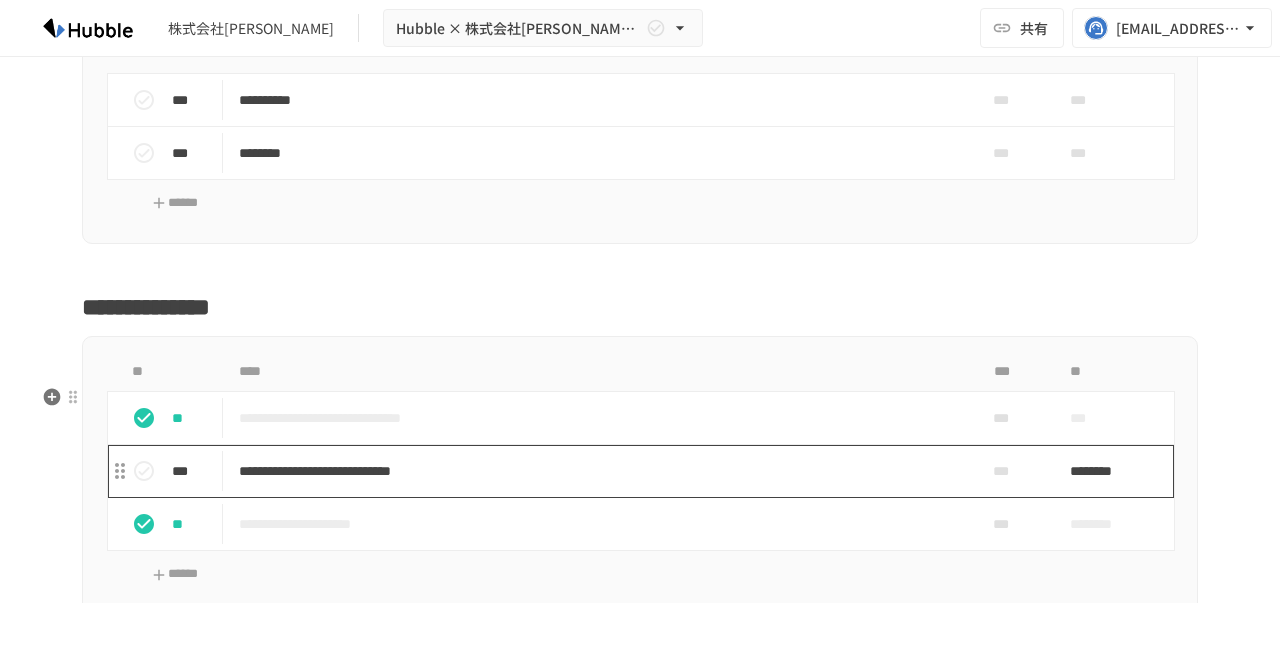 click on "**********" at bounding box center [598, 471] 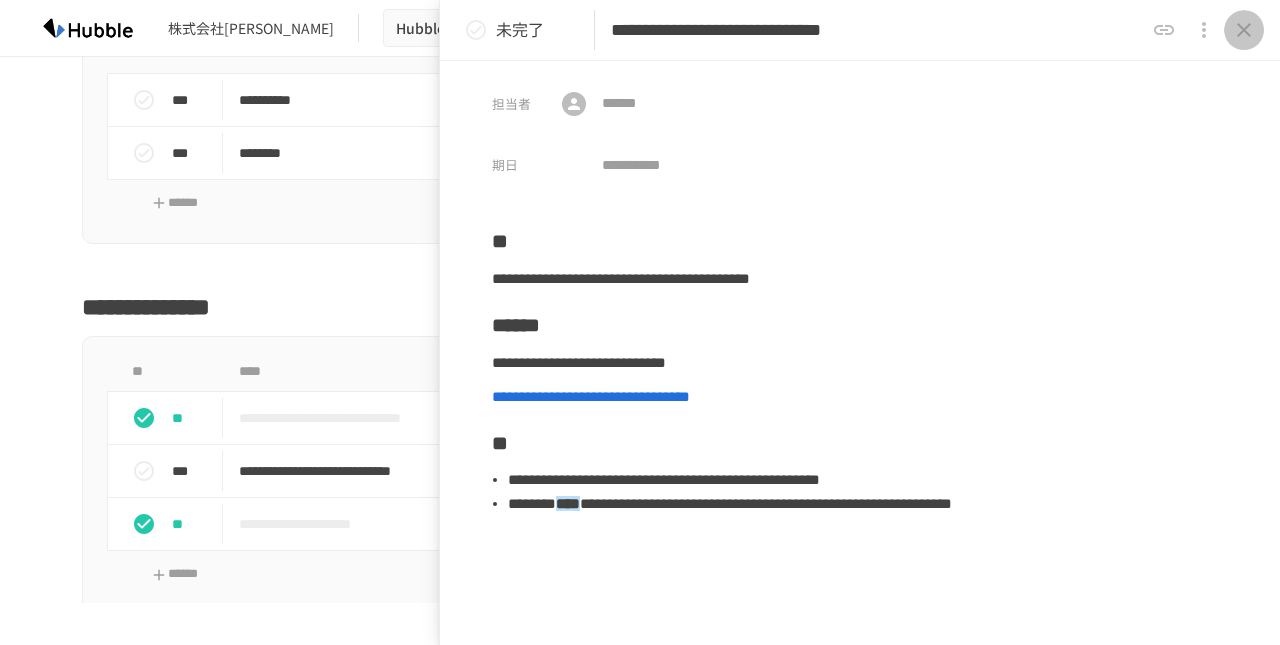 click 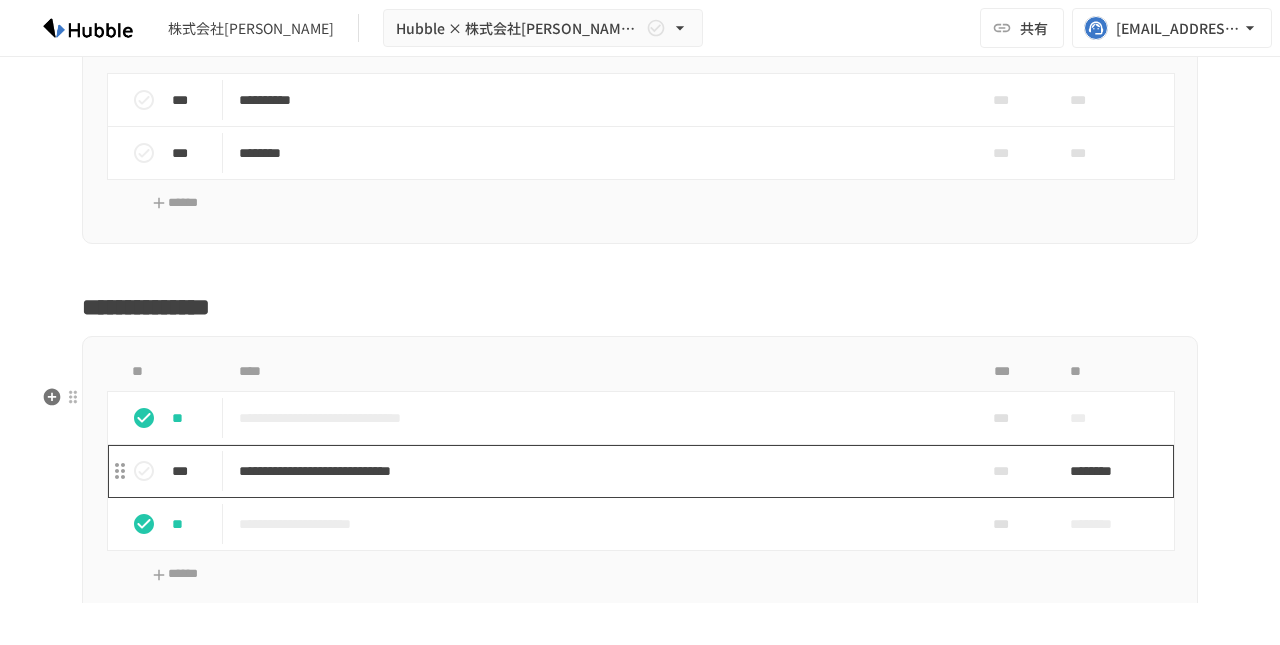 scroll, scrollTop: 4234, scrollLeft: 0, axis: vertical 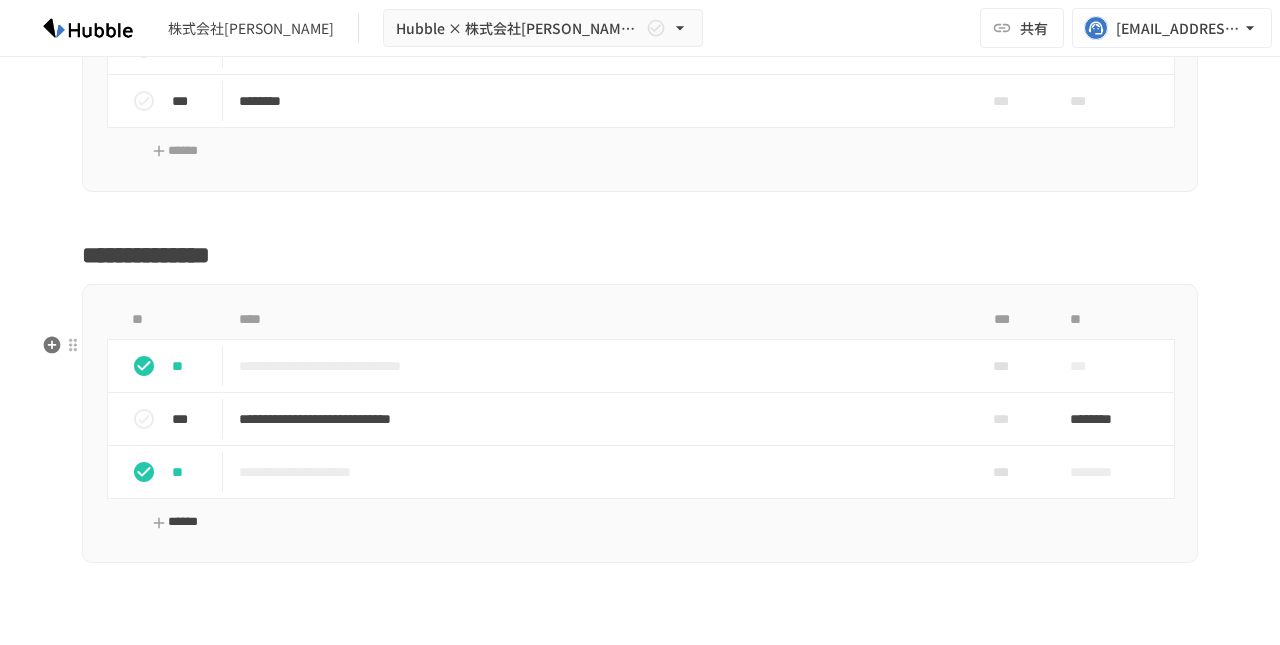 click on "******" at bounding box center [175, 522] 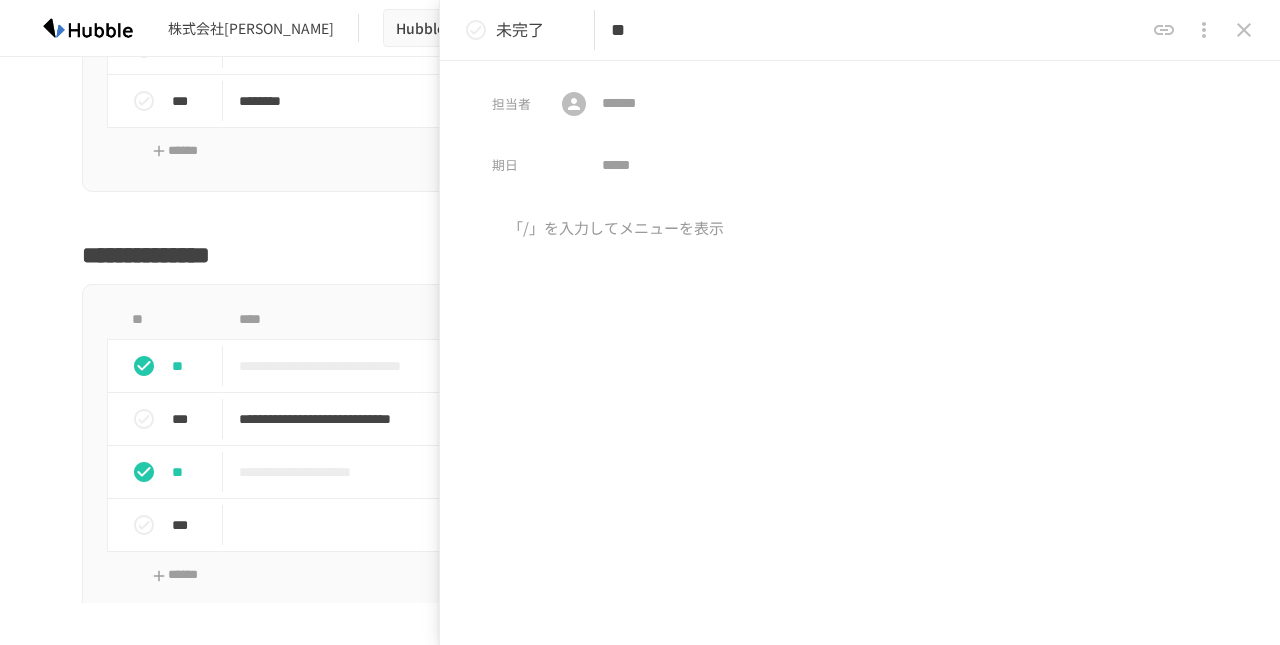 type on "*" 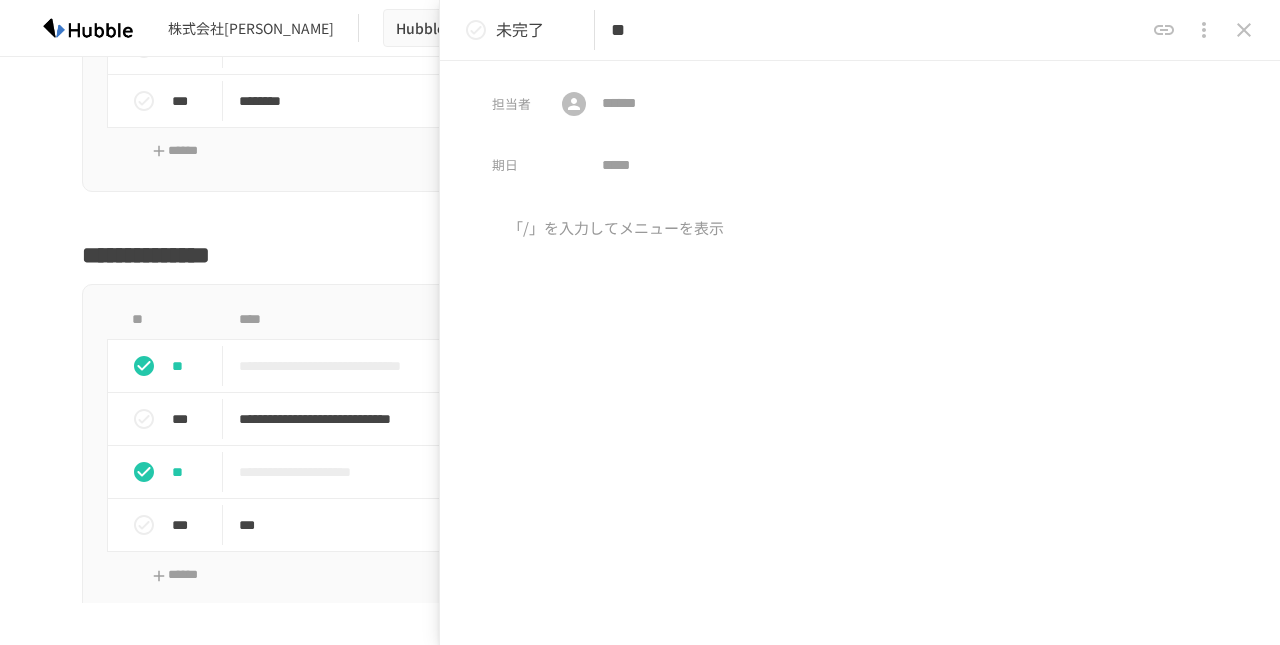 type on "*" 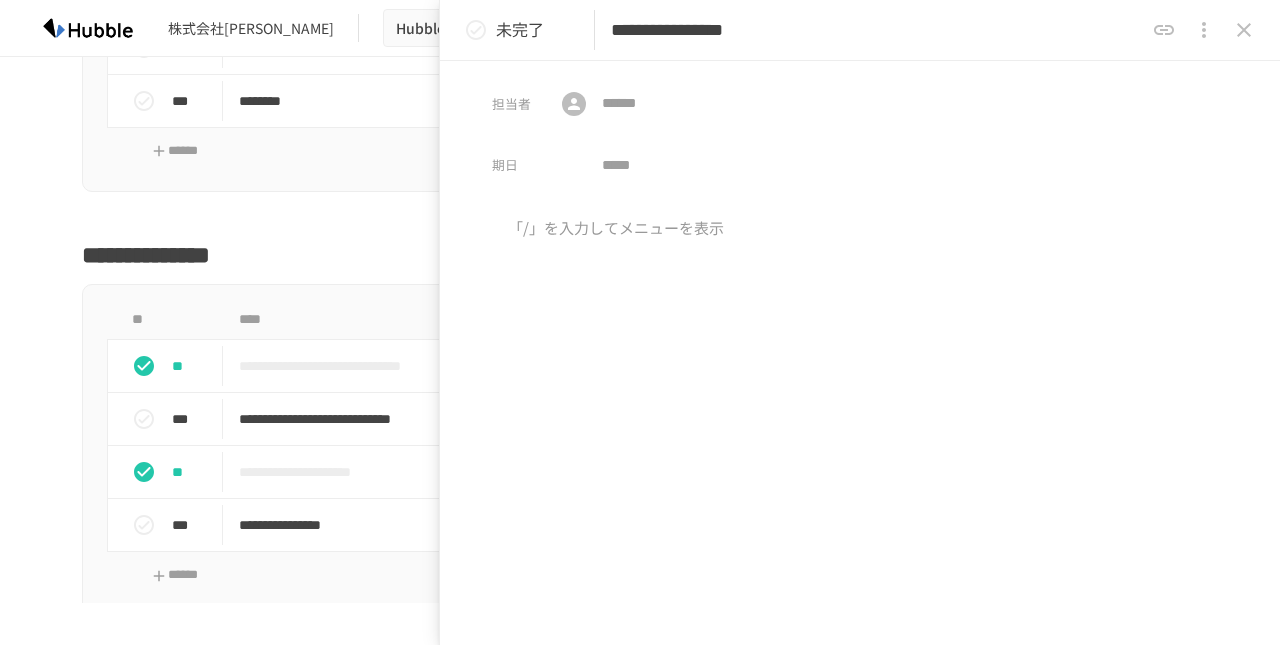 click 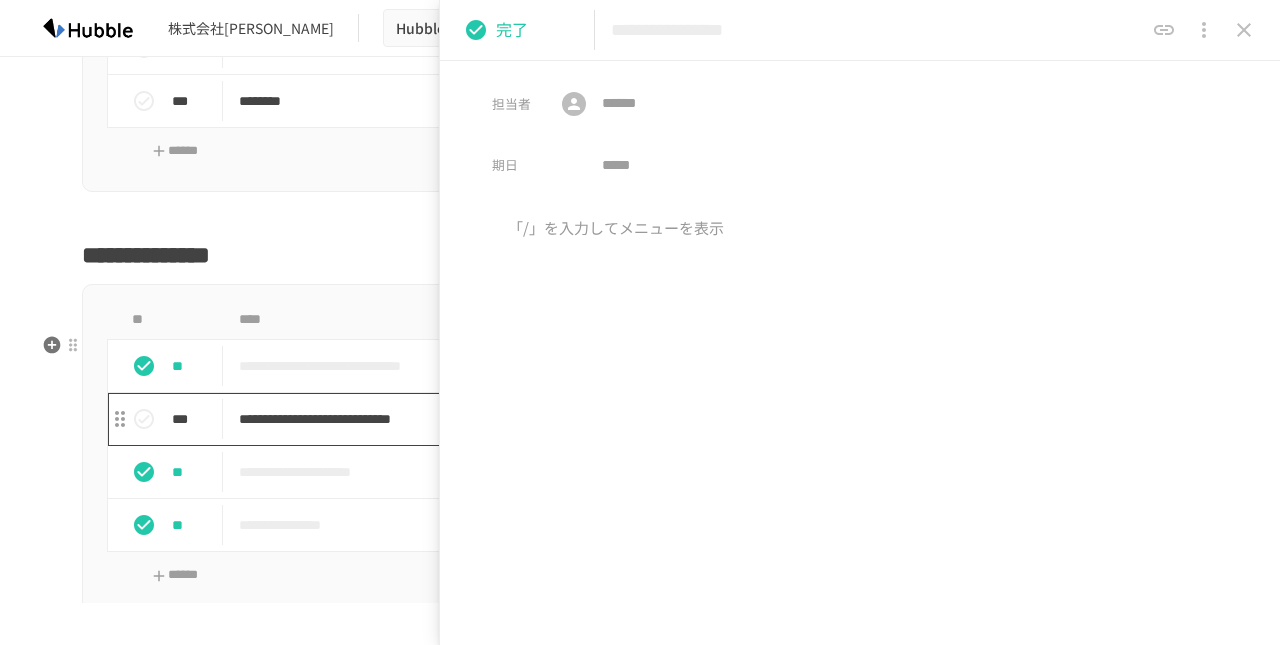 click on "**********" at bounding box center [598, 419] 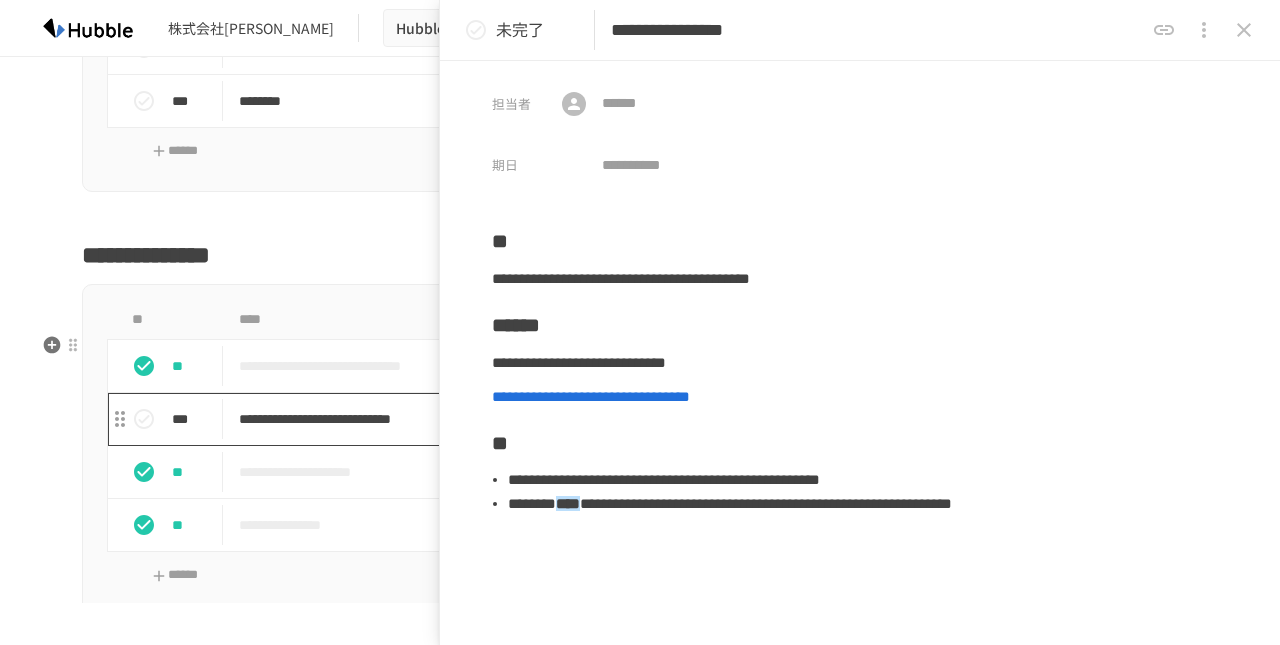 type on "**********" 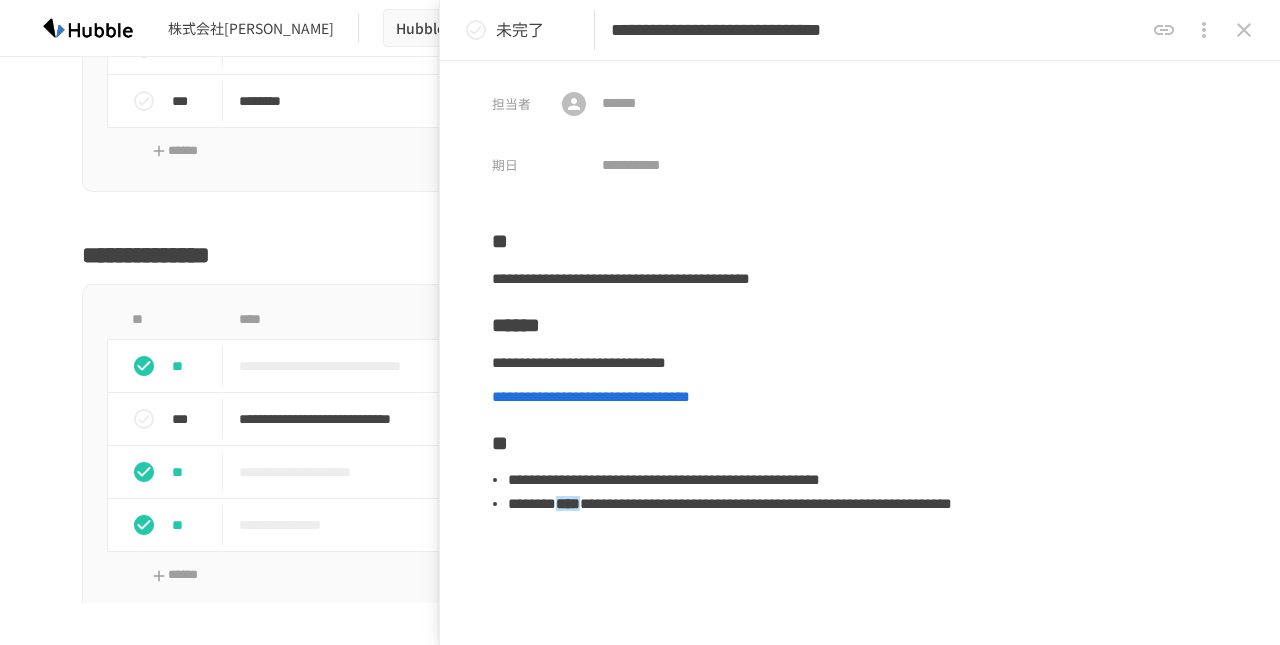 click 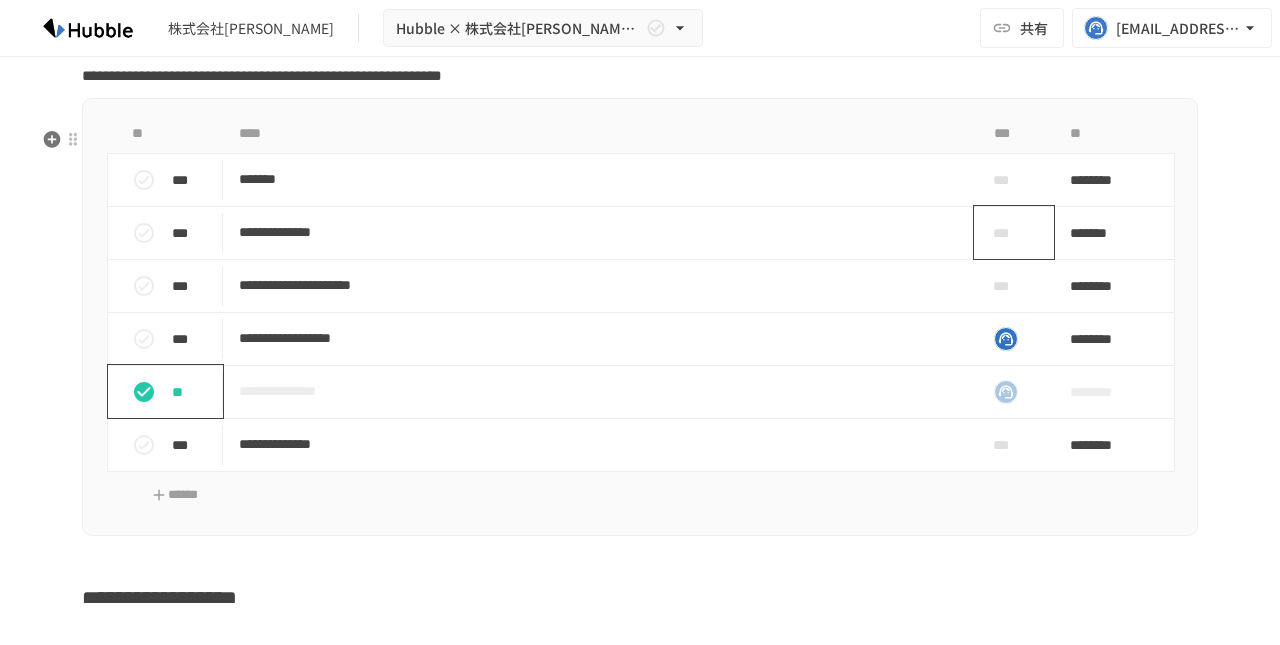 scroll, scrollTop: 3538, scrollLeft: 0, axis: vertical 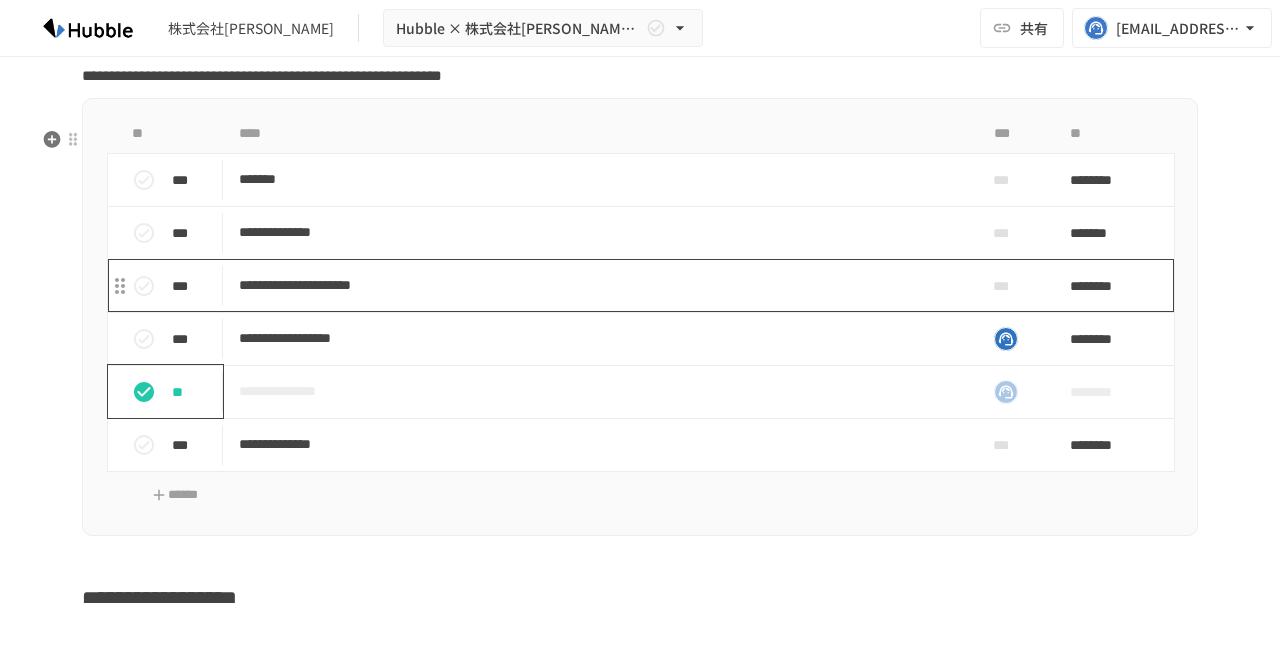click on "**********" at bounding box center [598, 285] 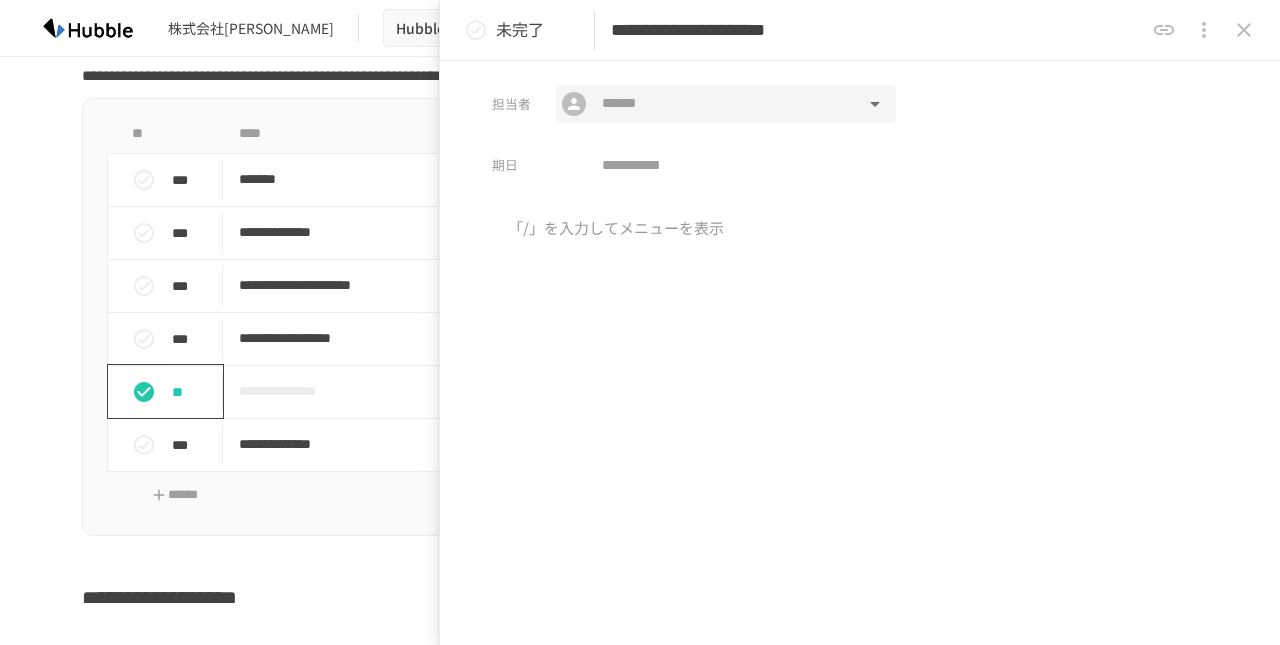 type 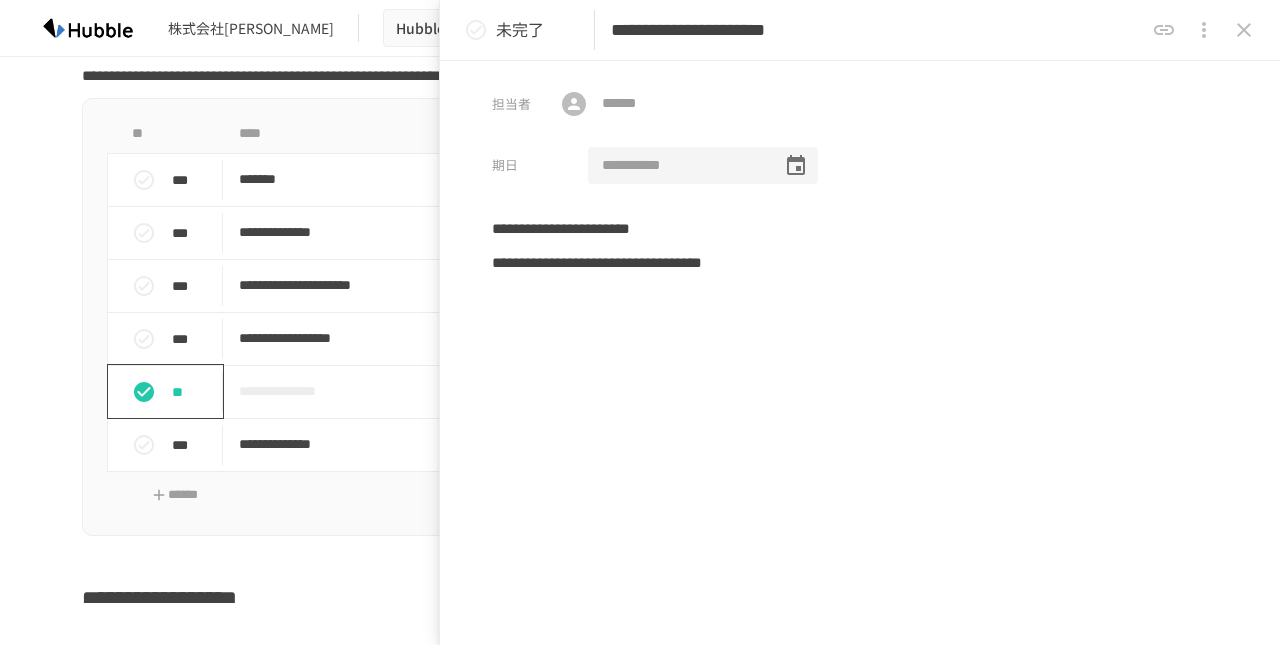click on "**********" at bounding box center (678, 166) 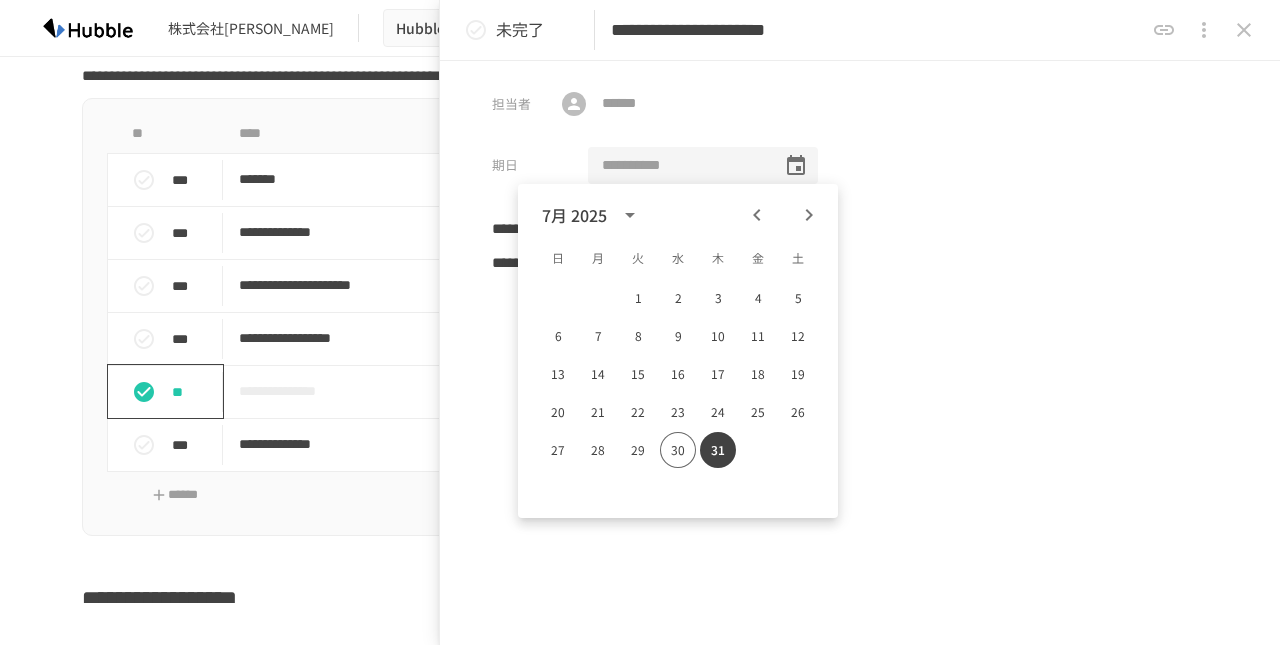 click 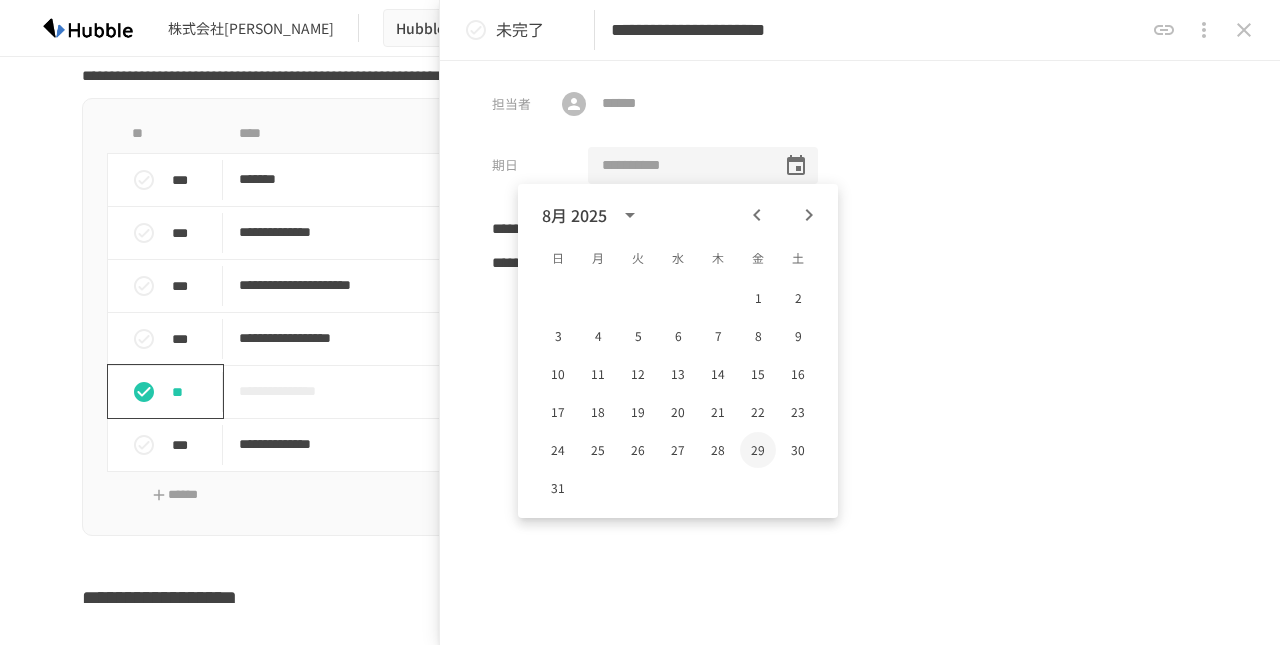 click on "29" at bounding box center (758, 450) 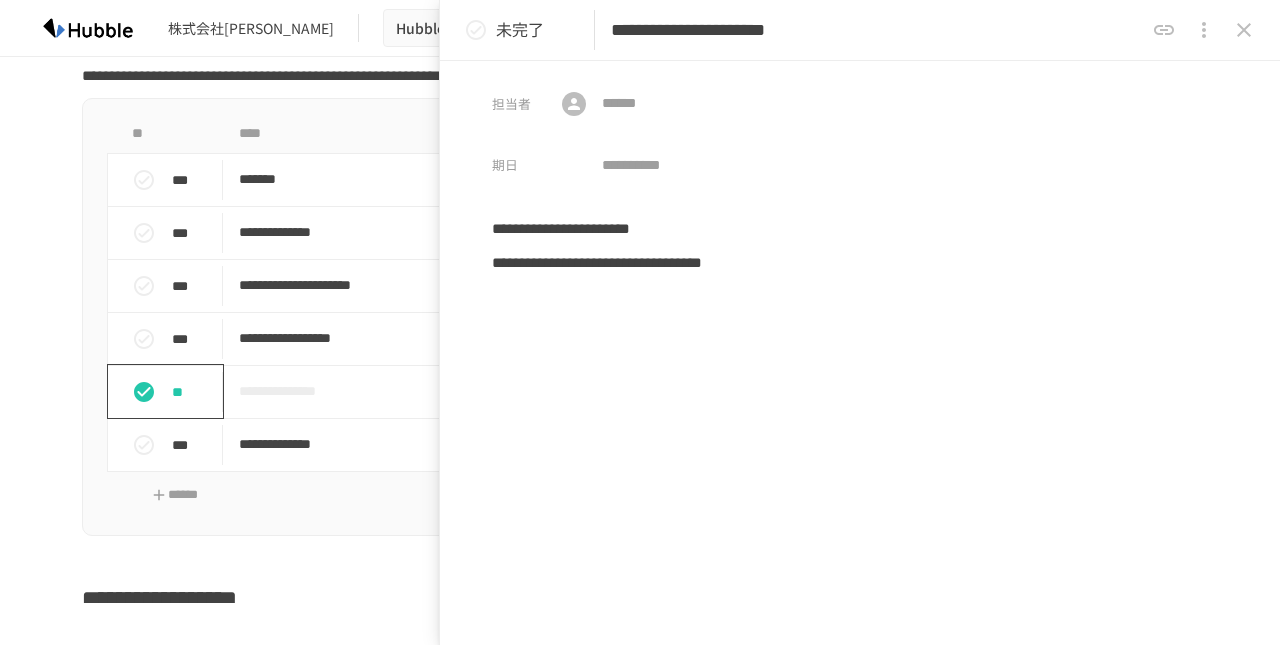 type on "**********" 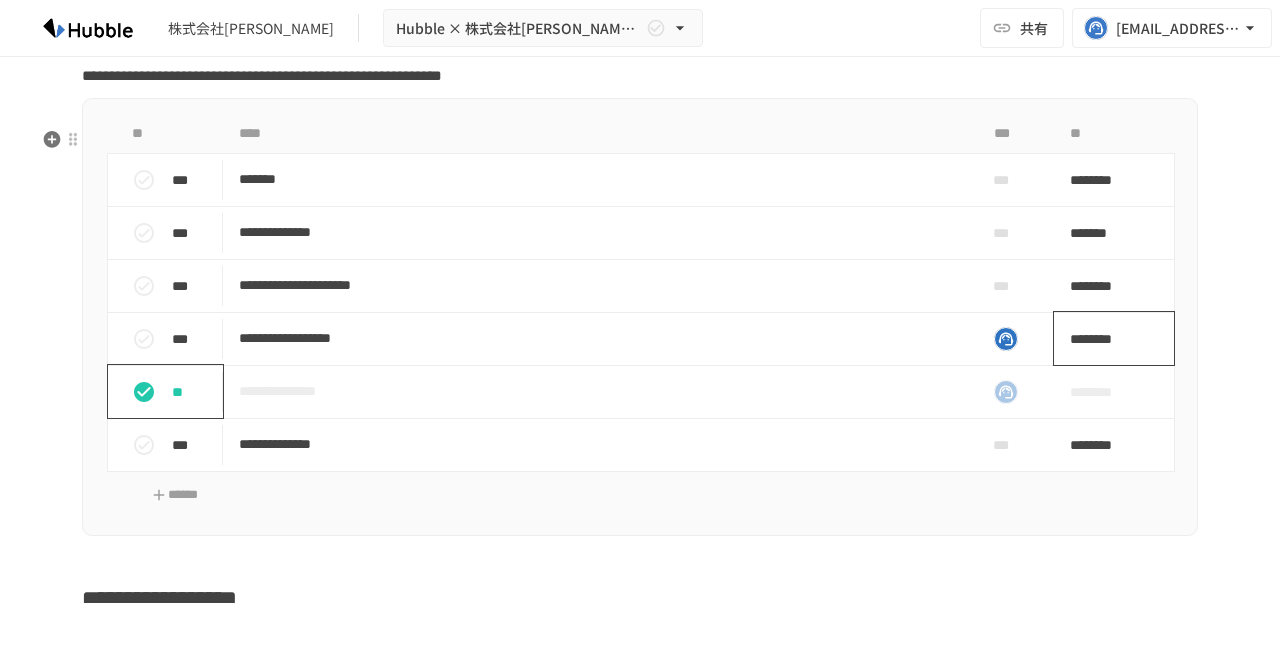click on "********" at bounding box center (1107, 339) 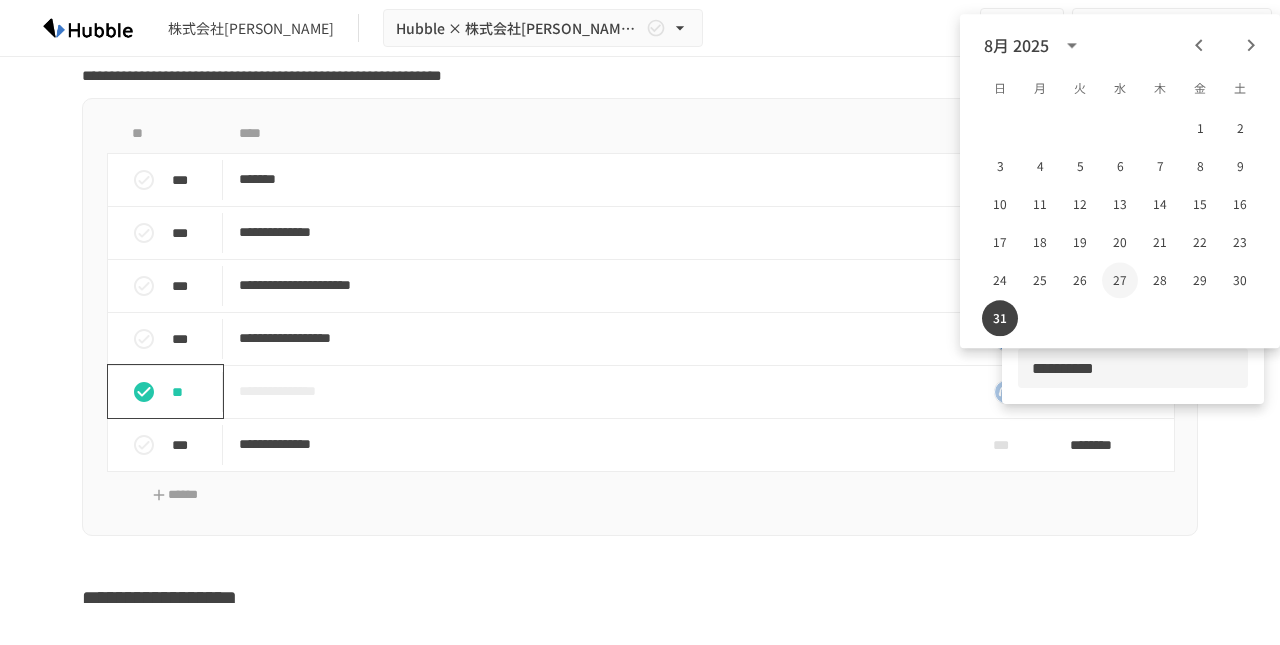 click on "27" at bounding box center [1120, 280] 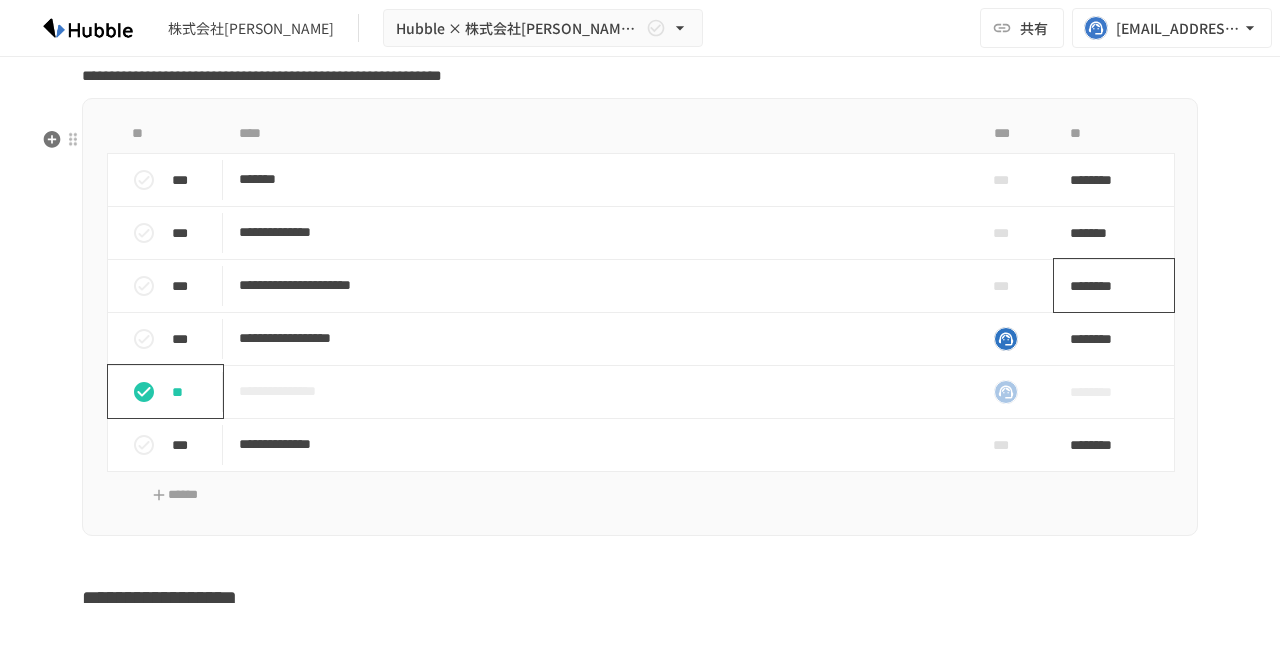 click on "********" at bounding box center (1107, 286) 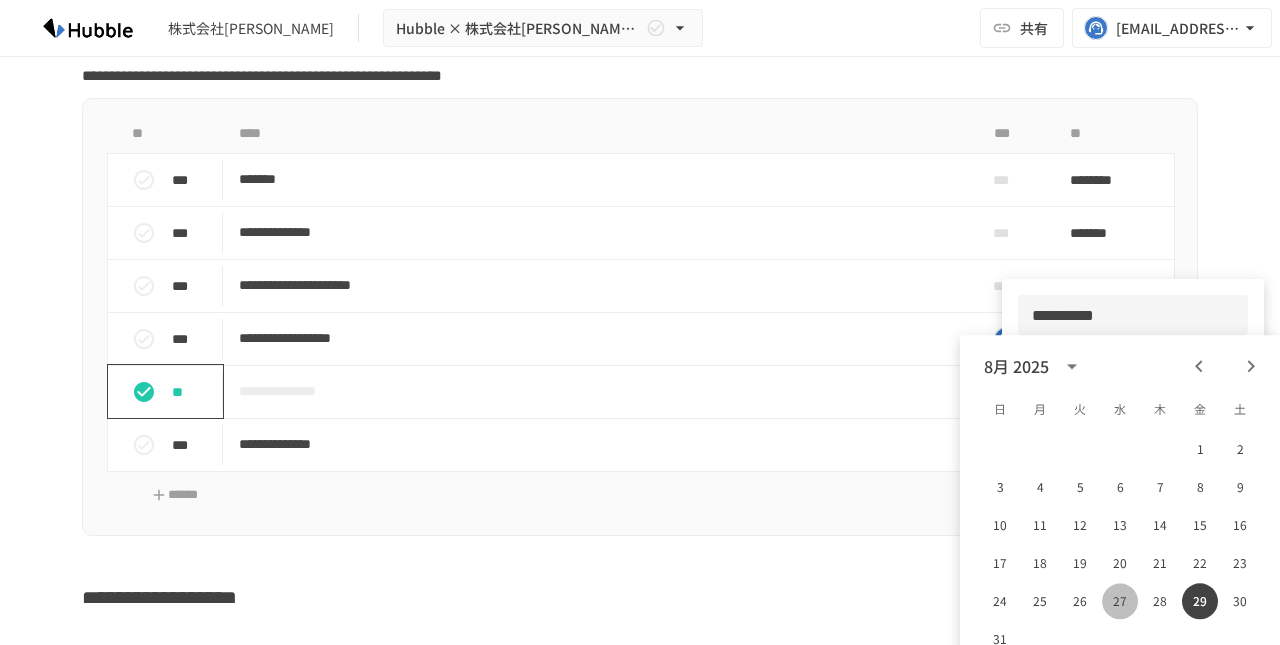 click on "27" at bounding box center [1120, 601] 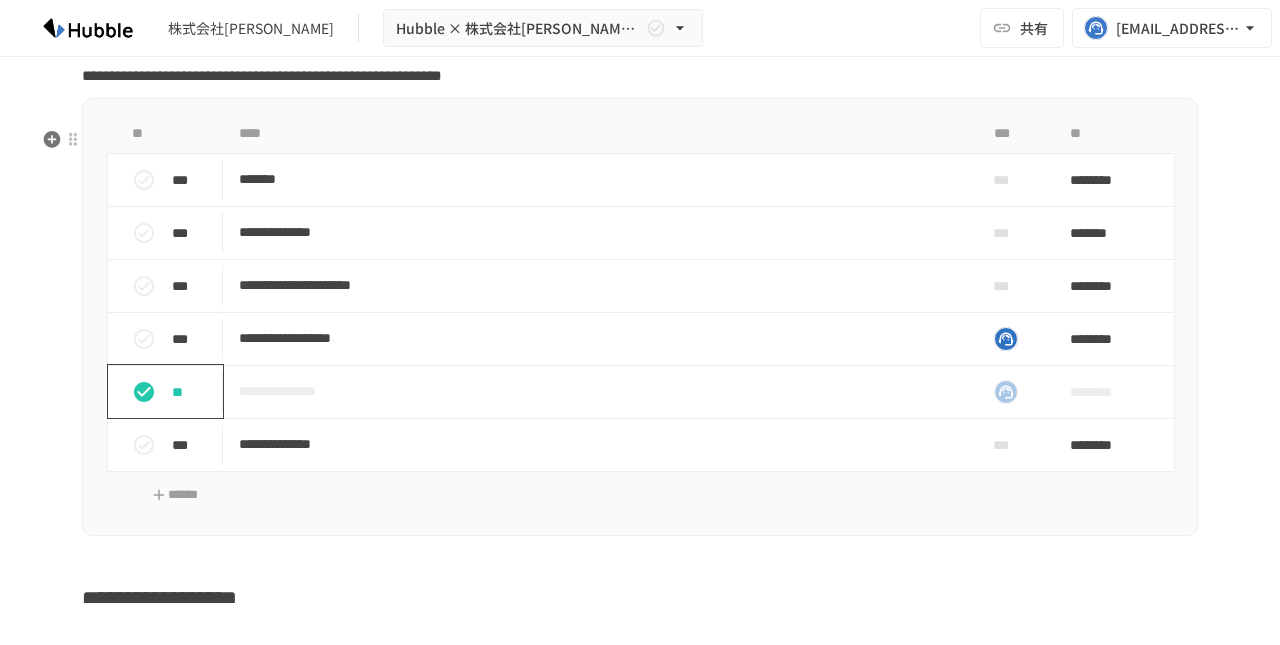 click on "**********" at bounding box center [640, -367] 